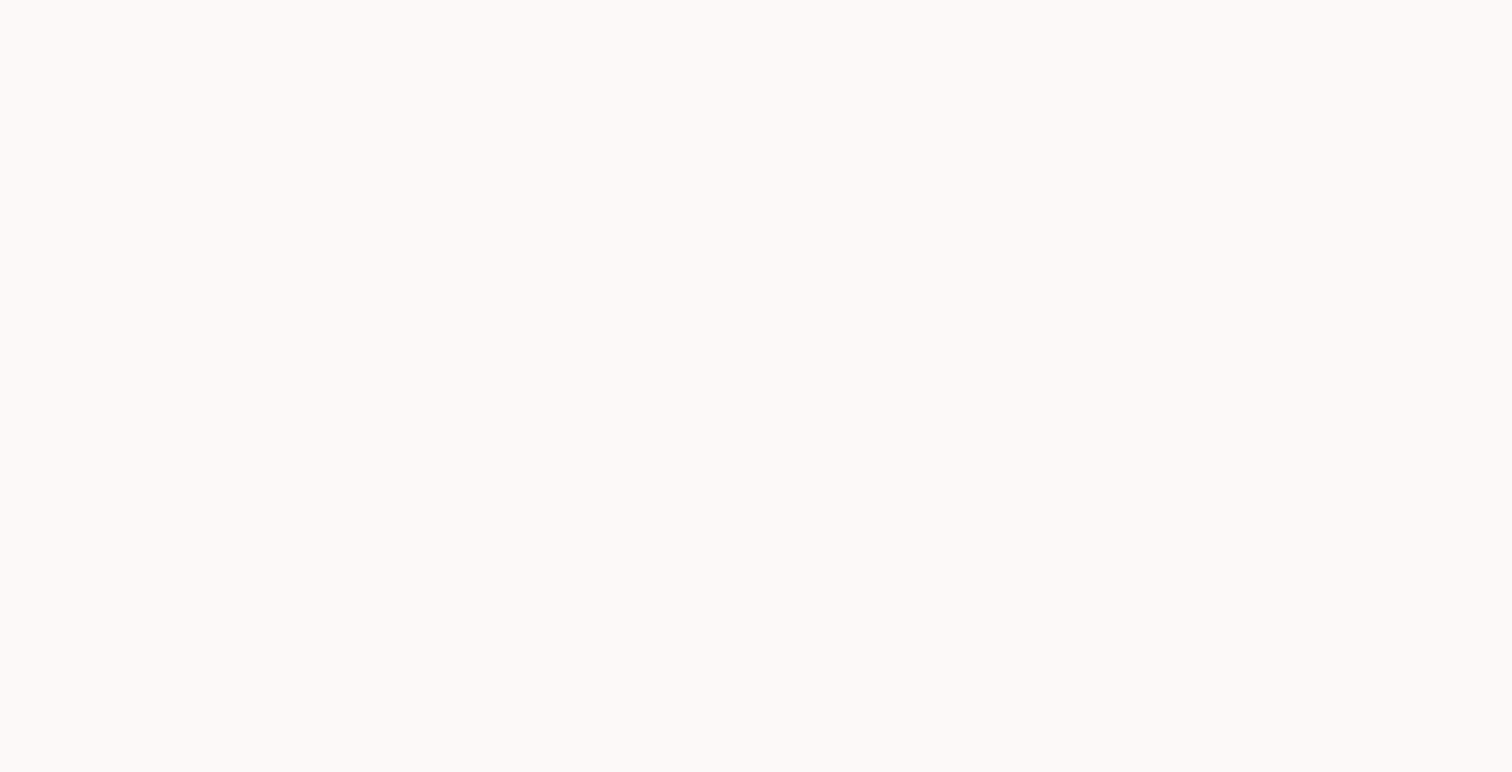 scroll, scrollTop: 0, scrollLeft: 0, axis: both 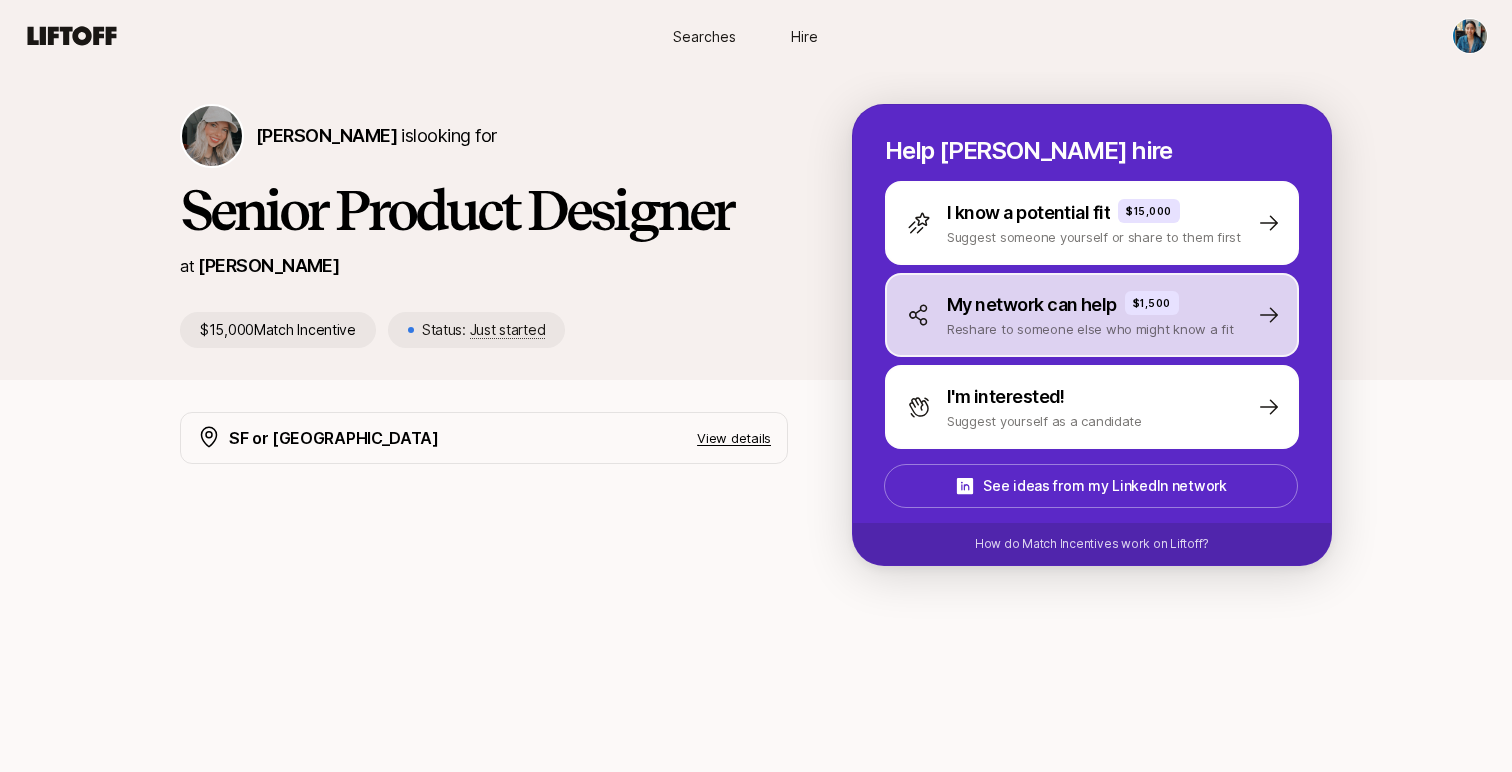 click on "My network can help" at bounding box center (1032, 305) 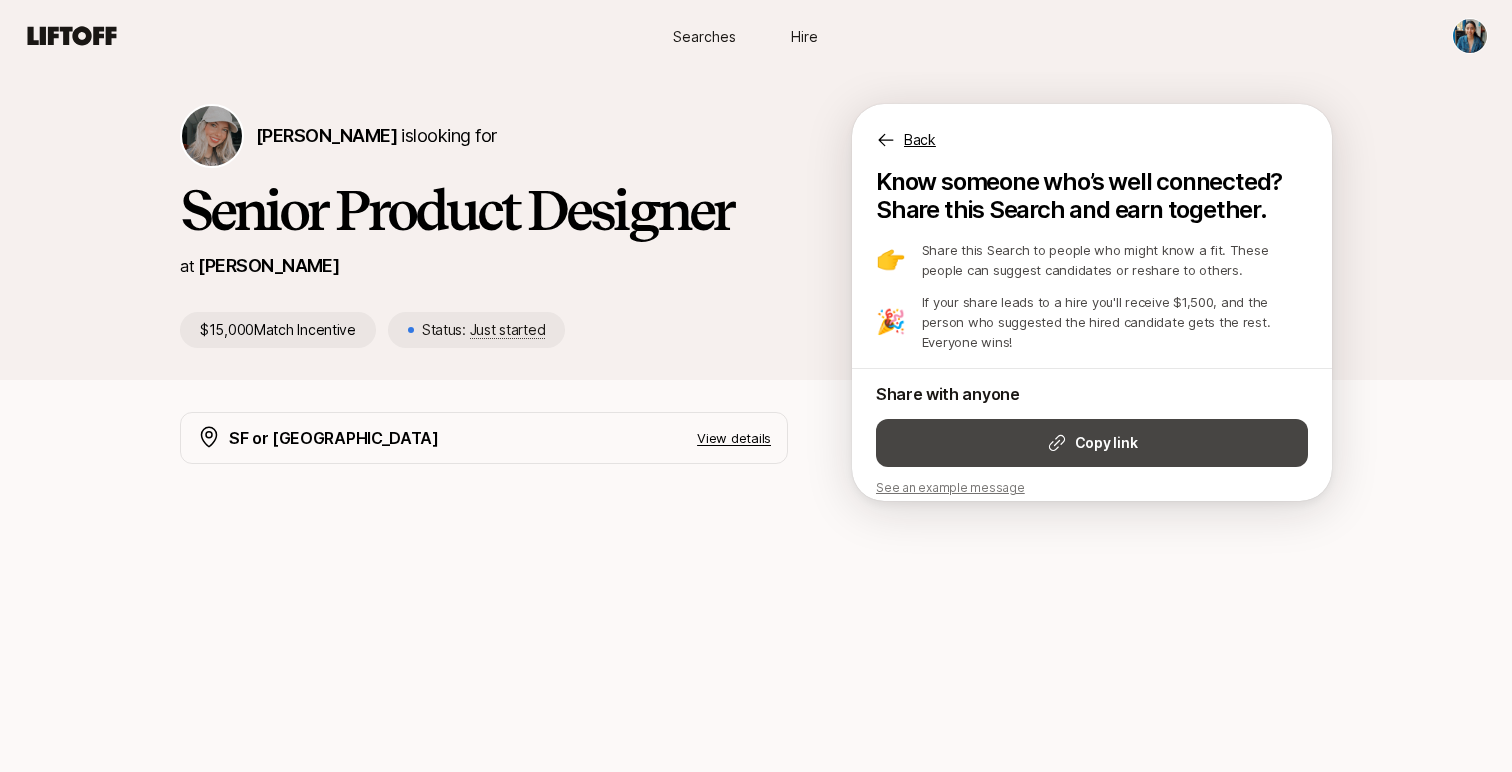 click 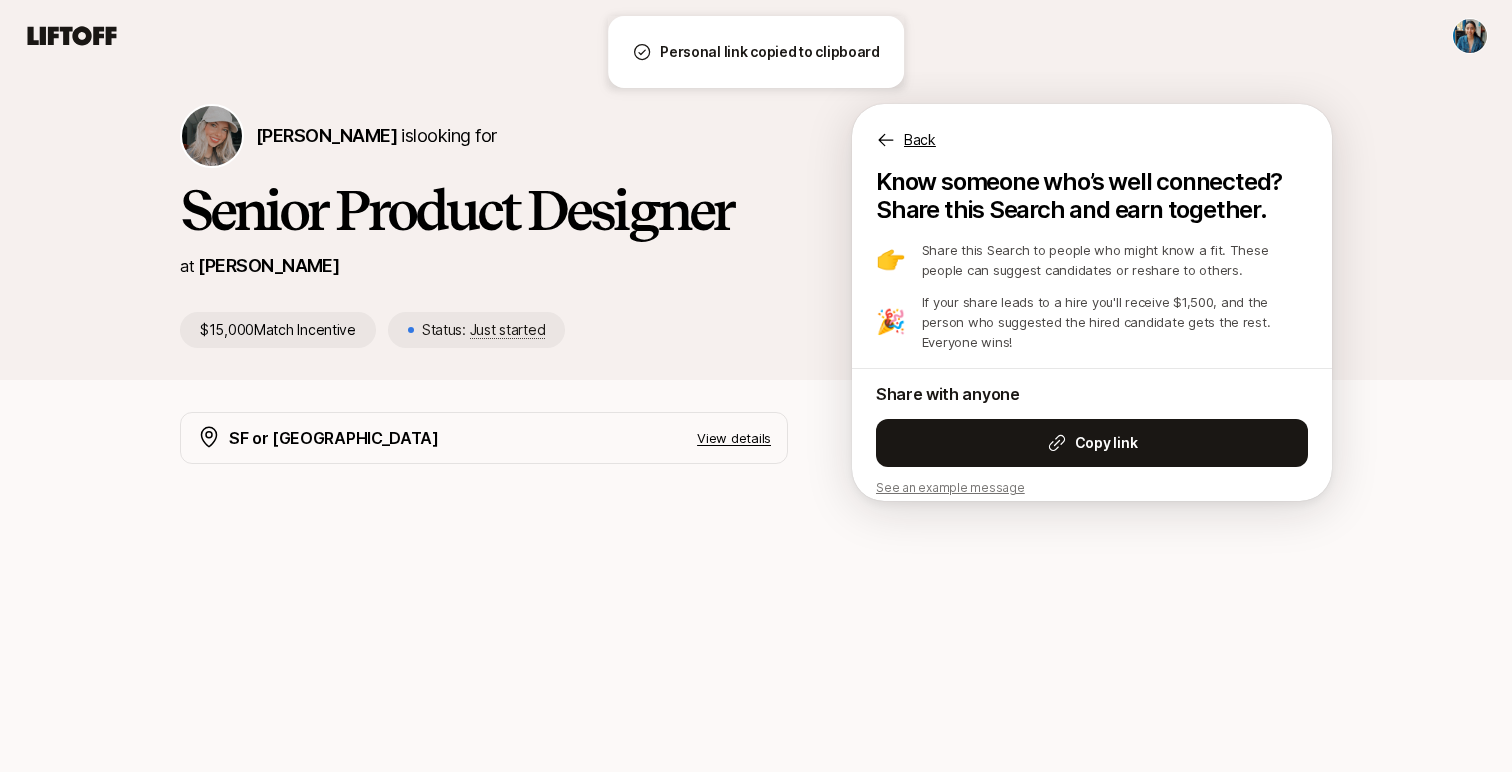 click on "See an example message" at bounding box center [1092, 488] 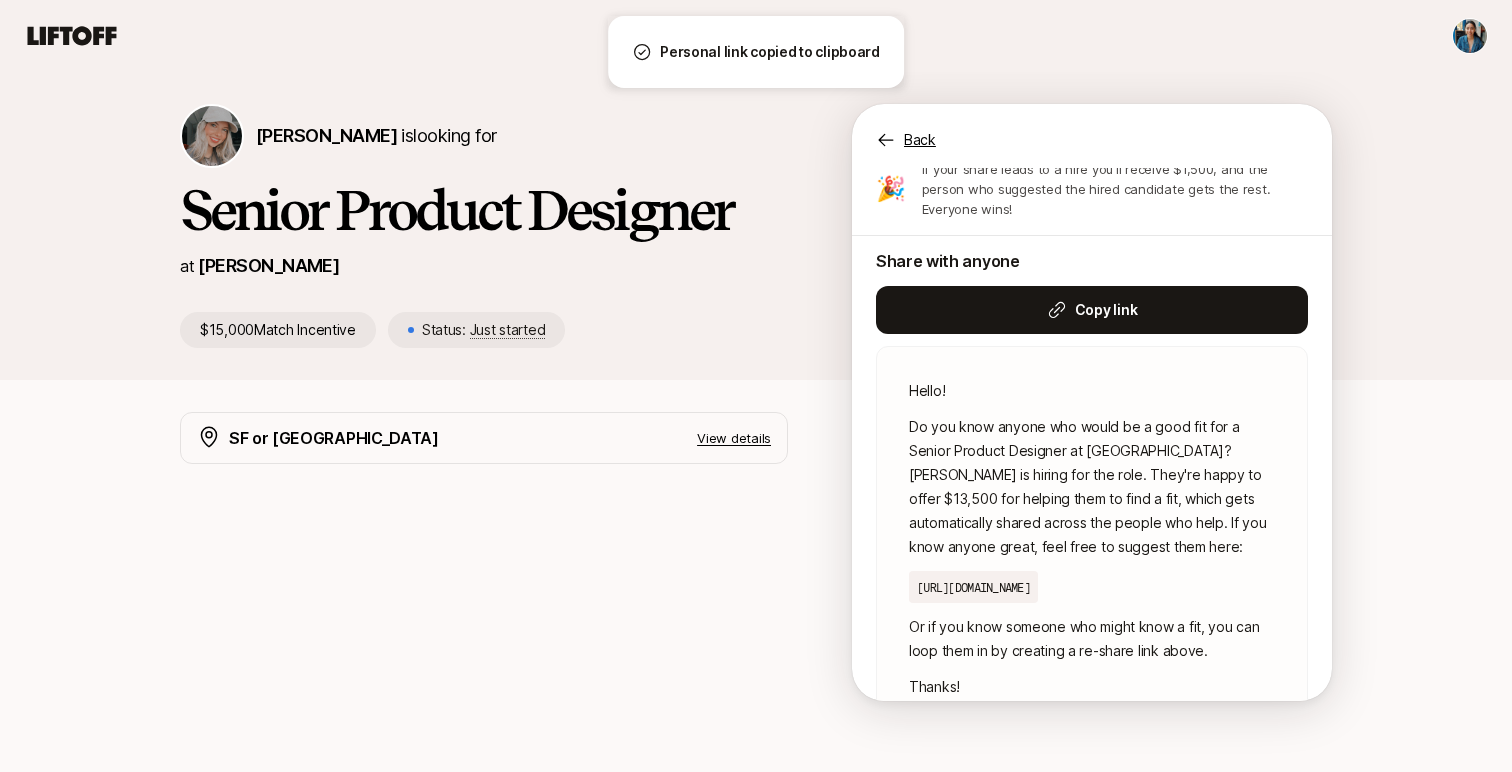 scroll, scrollTop: 134, scrollLeft: 0, axis: vertical 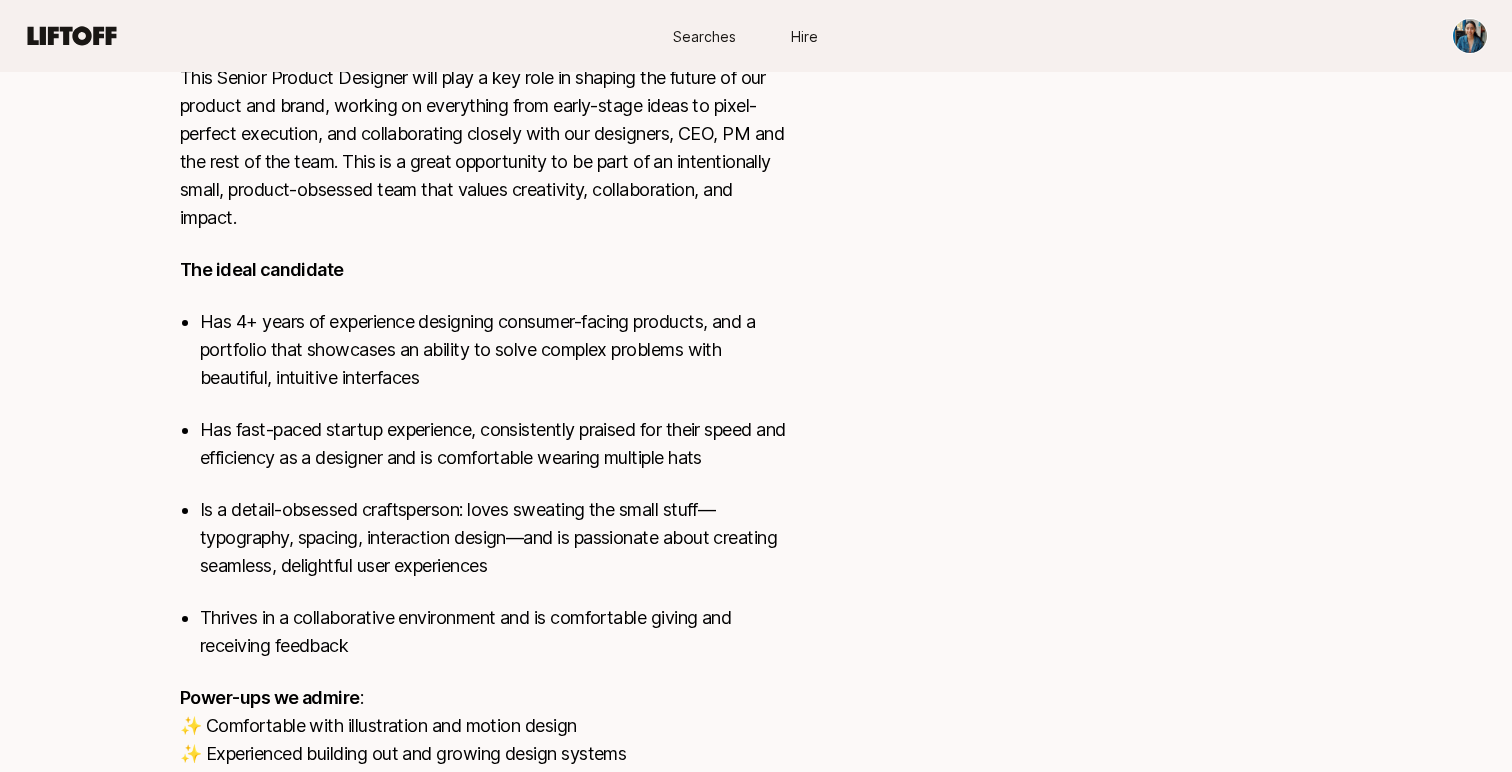 click on "Has 4+ years of experience designing consumer-facing products, and a portfolio that showcases an ability to solve complex problems with beautiful, intuitive interfaces" at bounding box center [494, 350] 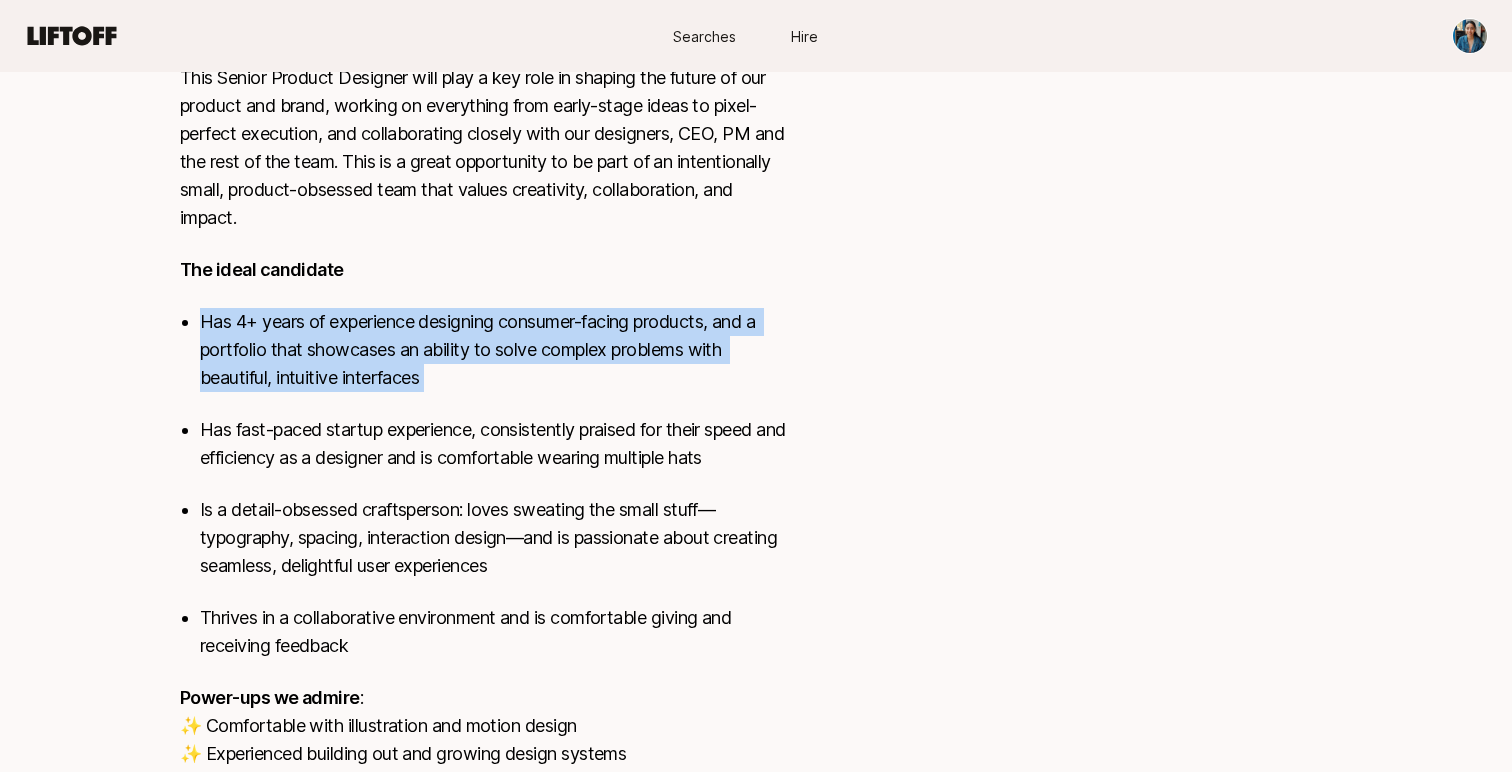 click on "Has 4+ years of experience designing consumer-facing products, and a portfolio that showcases an ability to solve complex problems with beautiful, intuitive interfaces" at bounding box center (494, 350) 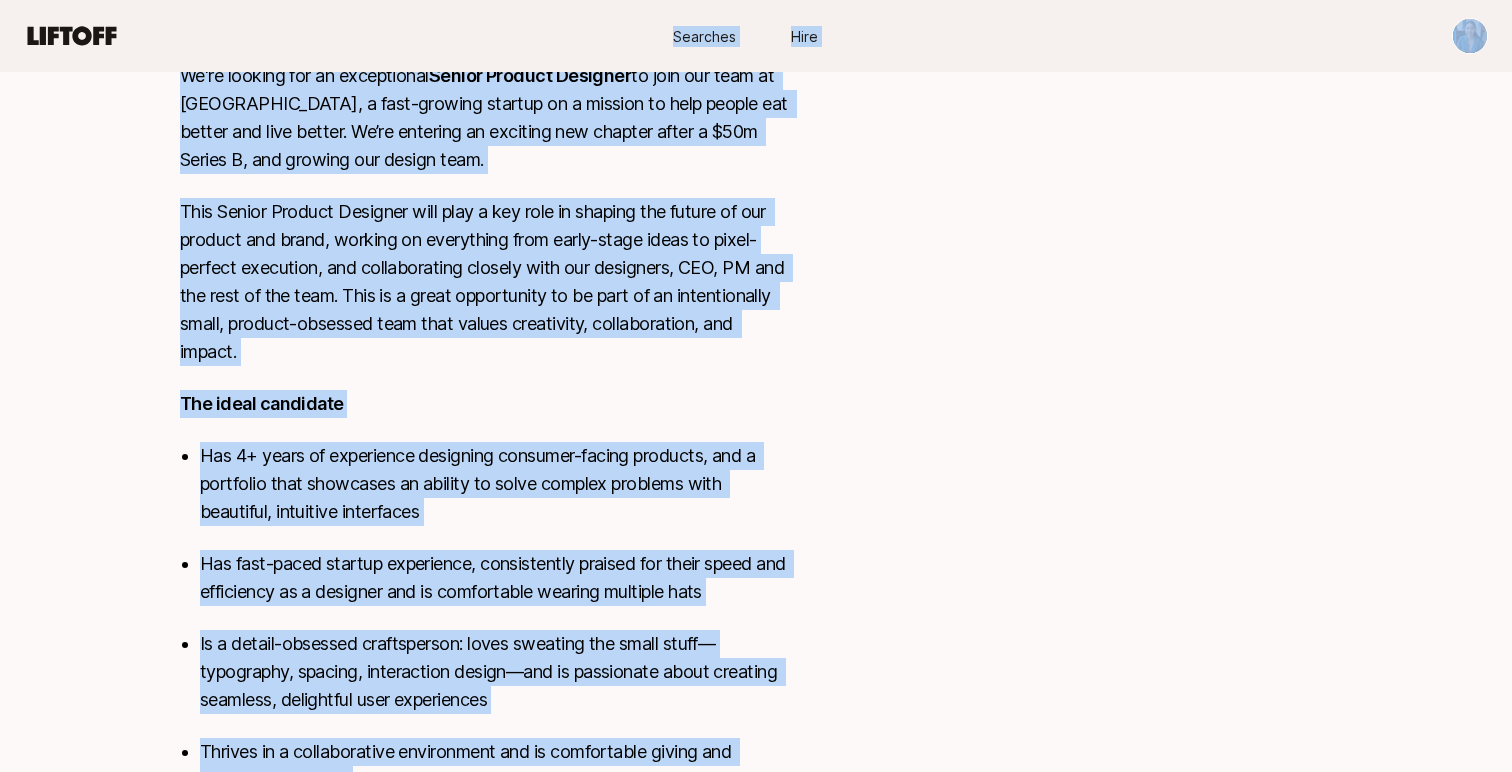 scroll, scrollTop: 441, scrollLeft: 0, axis: vertical 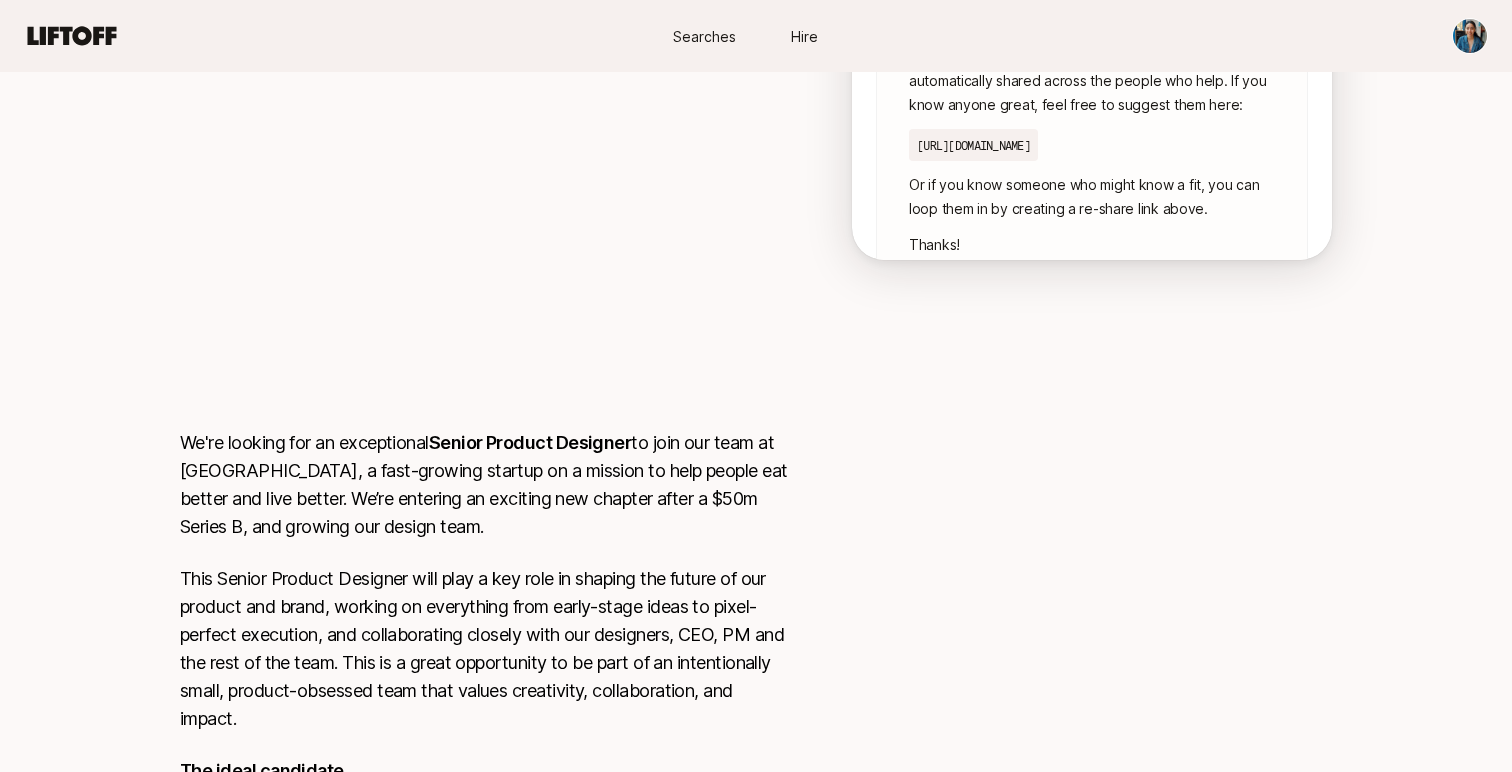 click on "SF or NY View details We're looking for an exceptional  Senior Product Designer  to join our team at Fay, a fast-growing startup on a mission to help people eat better and live better. We’re entering an exciting new chapter after a $50m Series B, and growing our design team.
This Senior Product Designer will play a key role in shaping the future of our product and brand, working on everything from early-stage ideas to pixel-perfect execution, and collaborating closely with our designers, CEO, PM and the rest of the team. This is a great opportunity to be part of an intentionally small, product-obsessed team that values creativity, collaboration, and impact.
The ideal candidate
Has 4+ years of experience designing consumer-facing products, and a portfolio that showcases an ability to solve complex problems with beautiful, intuitive interfaces
Has fast-paced startup experience, consistently praised for their speed and efficiency as a designer and is comfortable wearing multiple hats" at bounding box center (756, 666) 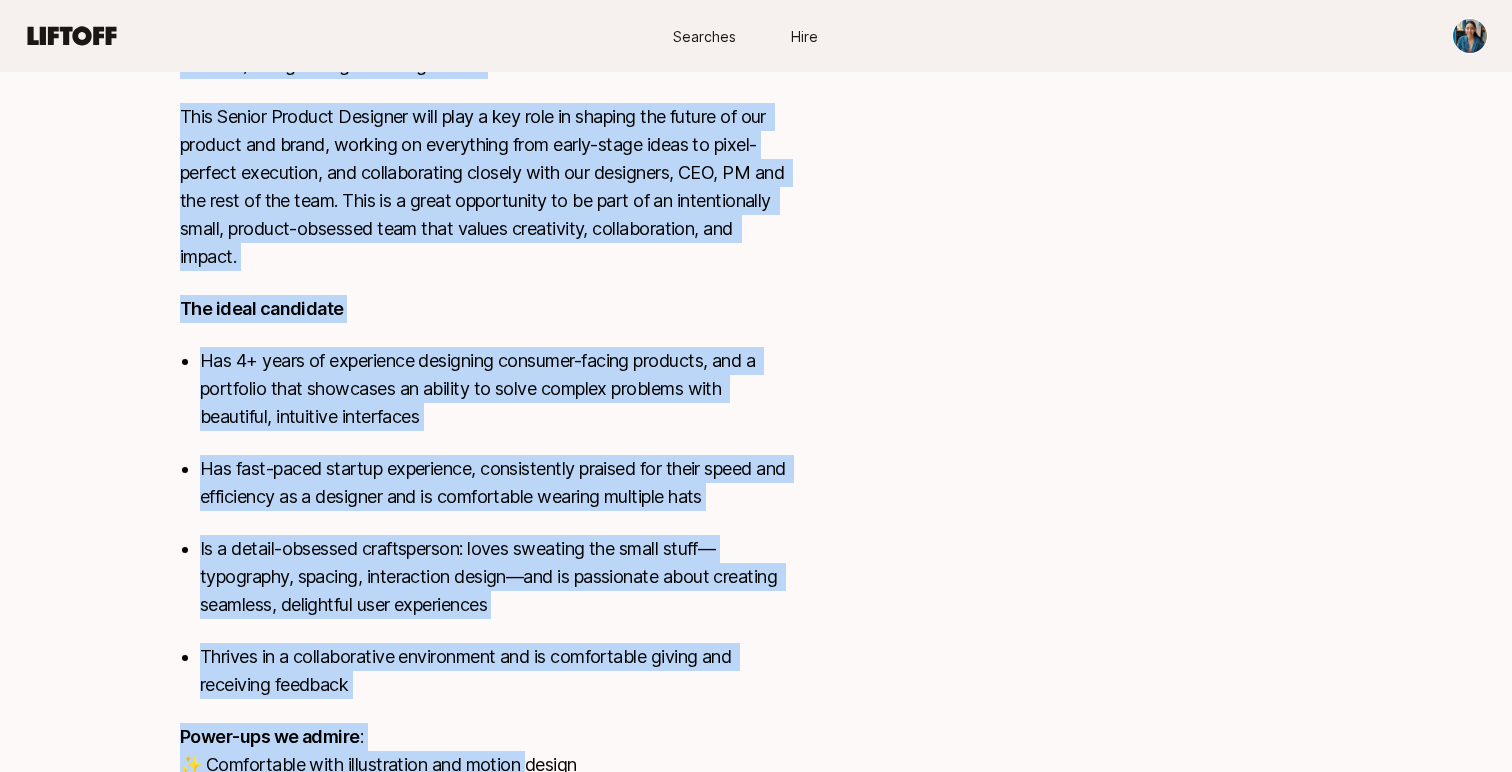 scroll, scrollTop: 1102, scrollLeft: 0, axis: vertical 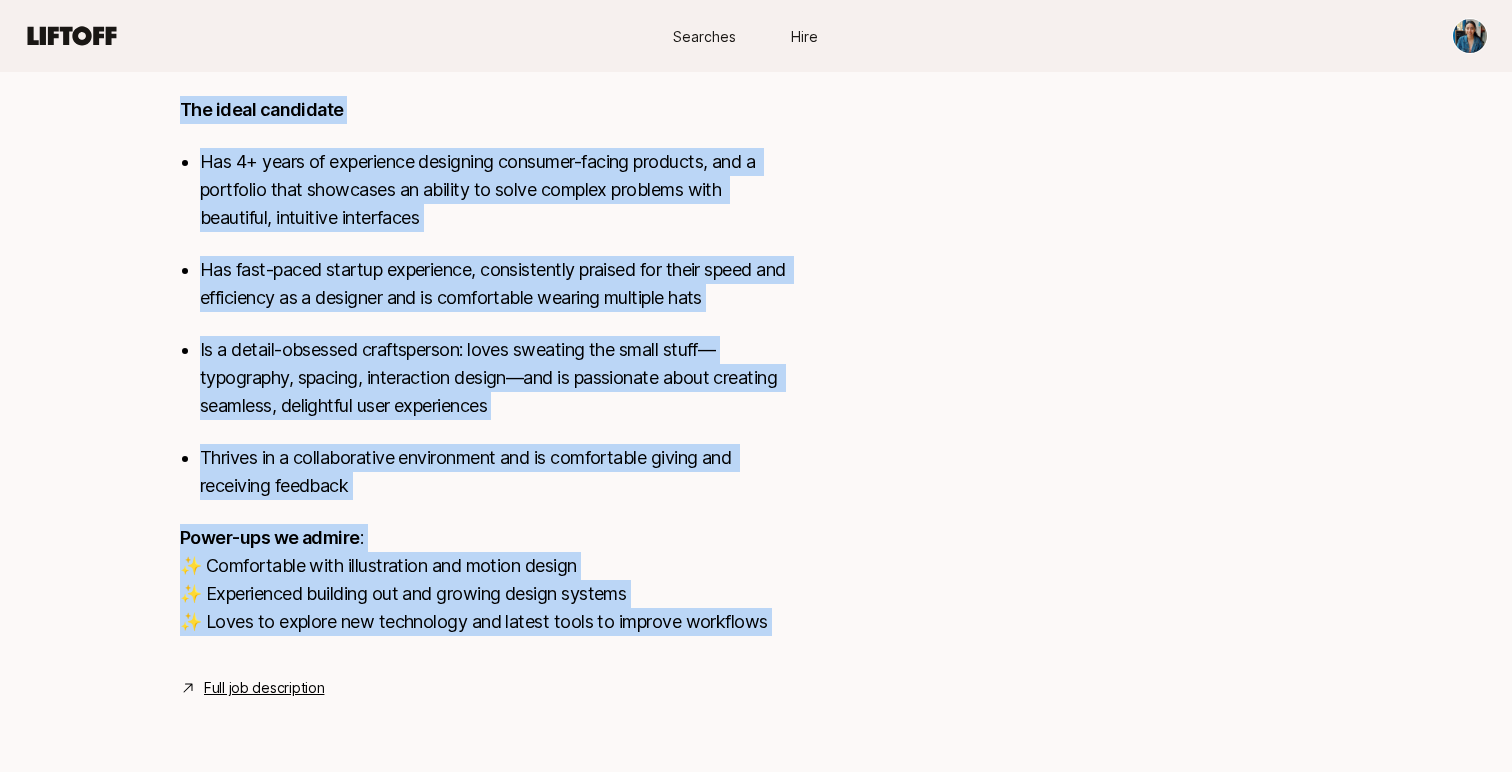 drag, startPoint x: 165, startPoint y: 424, endPoint x: 781, endPoint y: 629, distance: 649.2157 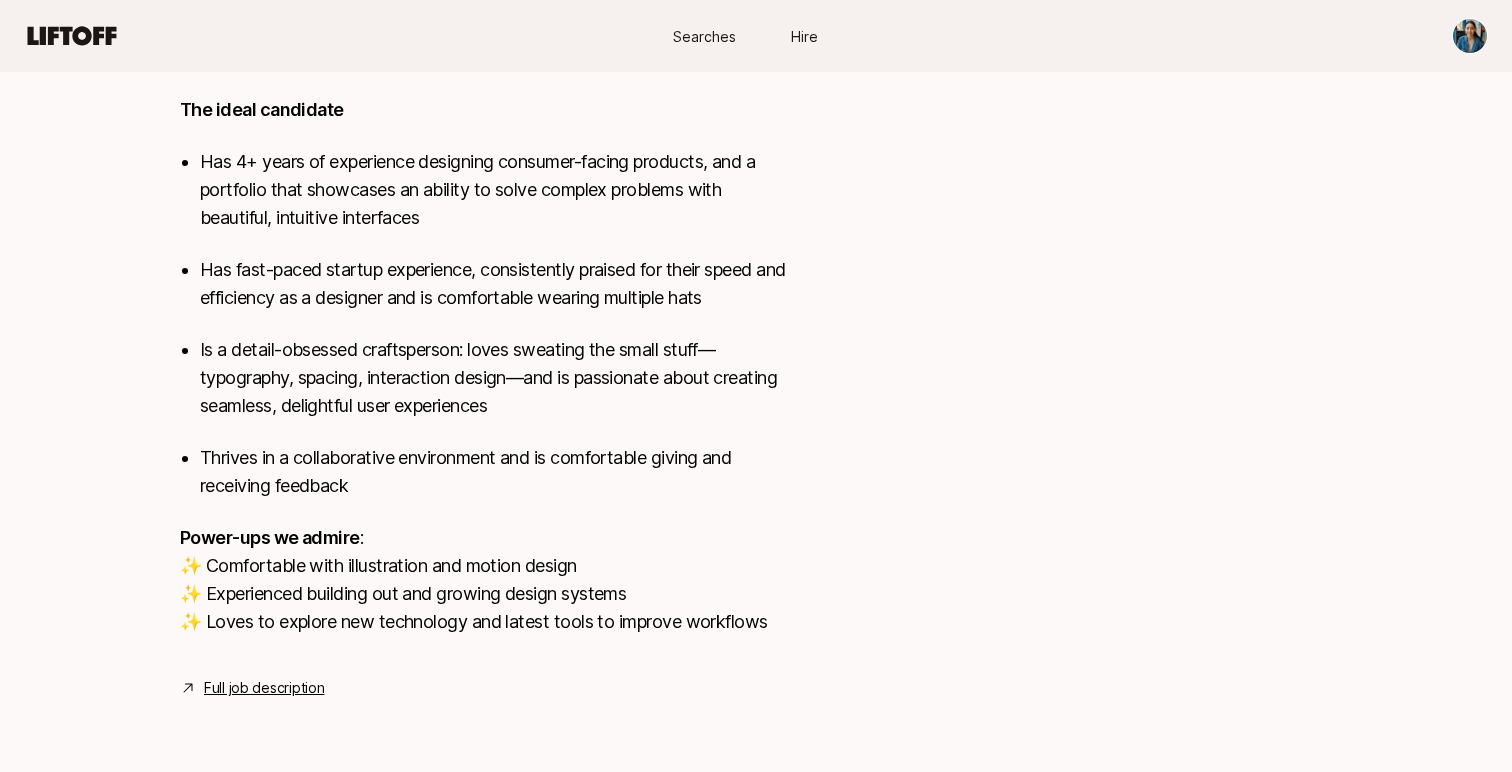 click on "SF or NY View details We're looking for an exceptional  Senior Product Designer  to join our team at Fay, a fast-growing startup on a mission to help people eat better and live better. We’re entering an exciting new chapter after a $50m Series B, and growing our design team.
This Senior Product Designer will play a key role in shaping the future of our product and brand, working on everything from early-stage ideas to pixel-perfect execution, and collaborating closely with our designers, CEO, PM and the rest of the team. This is a great opportunity to be part of an intentionally small, product-obsessed team that values creativity, collaboration, and impact.
The ideal candidate
Has 4+ years of experience designing consumer-facing products, and a portfolio that showcases an ability to solve complex problems with beautiful, intuitive interfaces
Has fast-paced startup experience, consistently praised for their speed and efficiency as a designer and is comfortable wearing multiple hats" at bounding box center (756, 5) 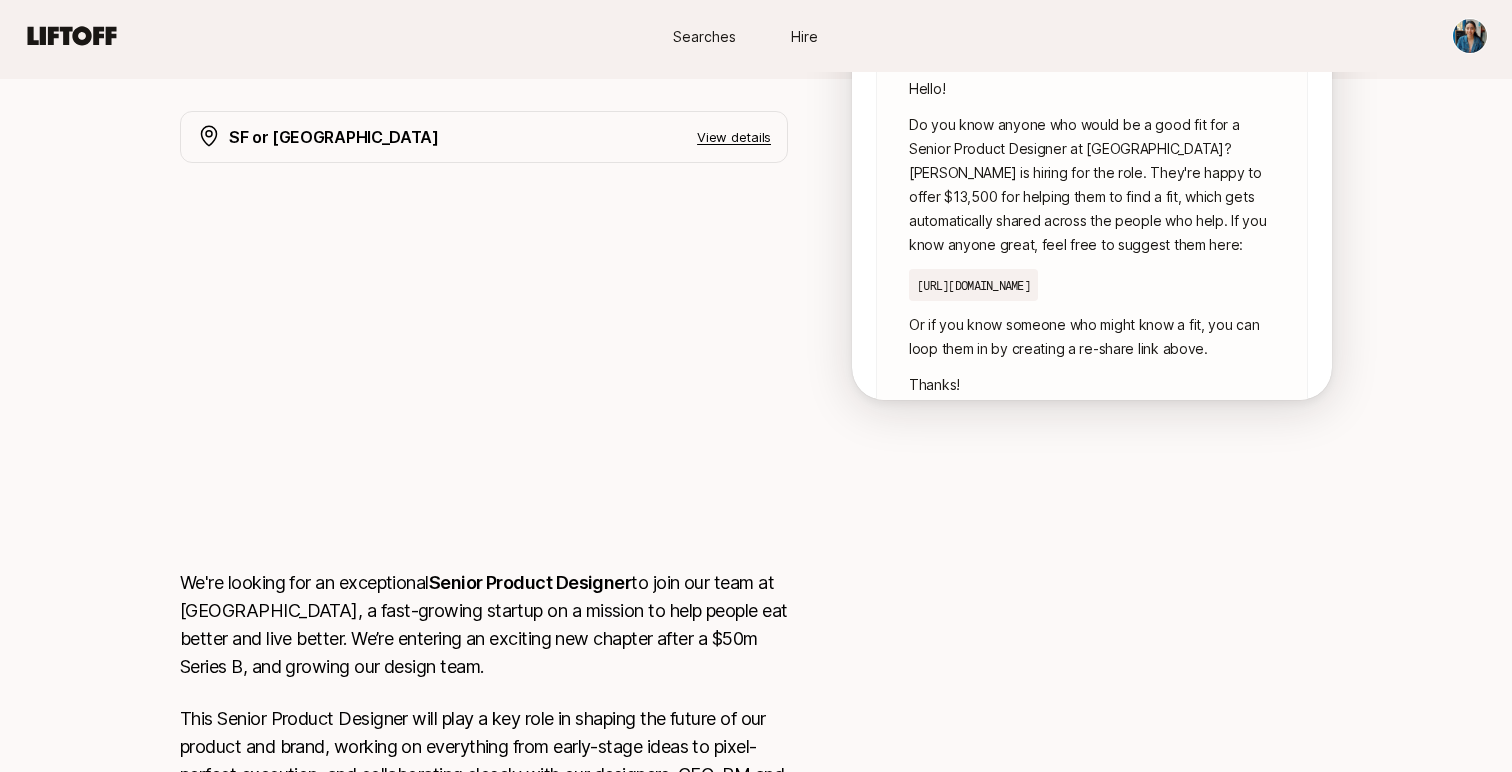 scroll, scrollTop: 0, scrollLeft: 0, axis: both 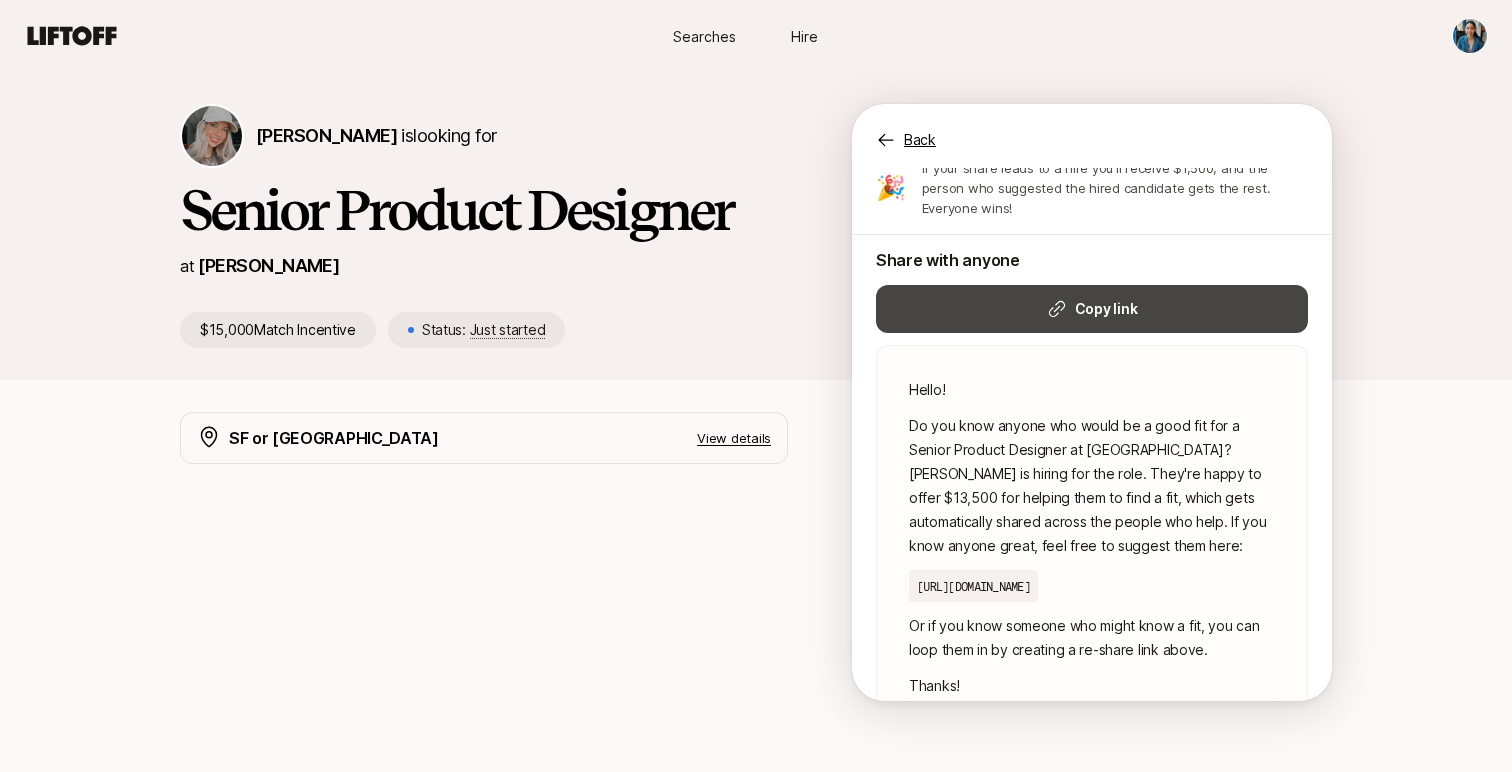 click on "Copy link" at bounding box center (1106, 309) 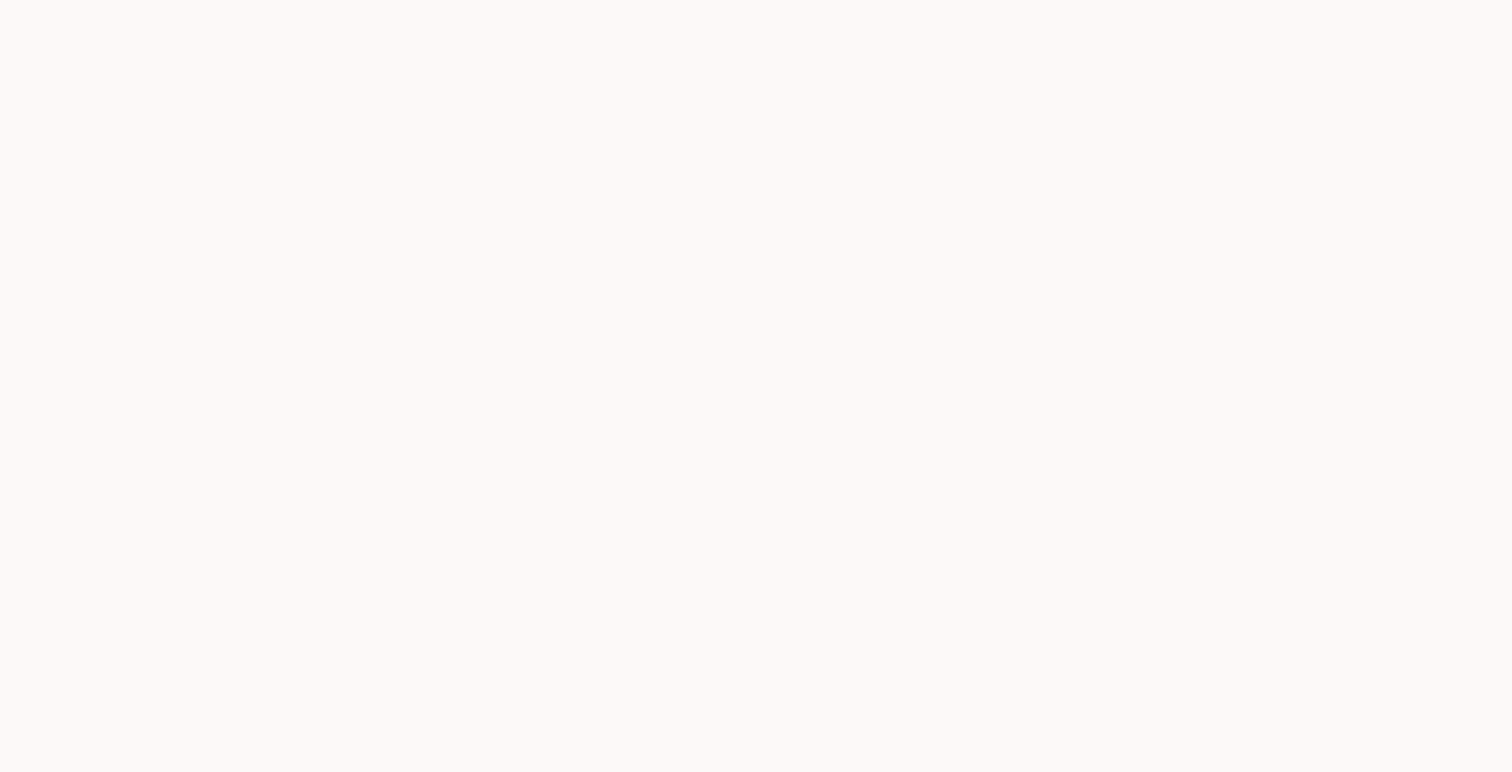 scroll, scrollTop: 0, scrollLeft: 0, axis: both 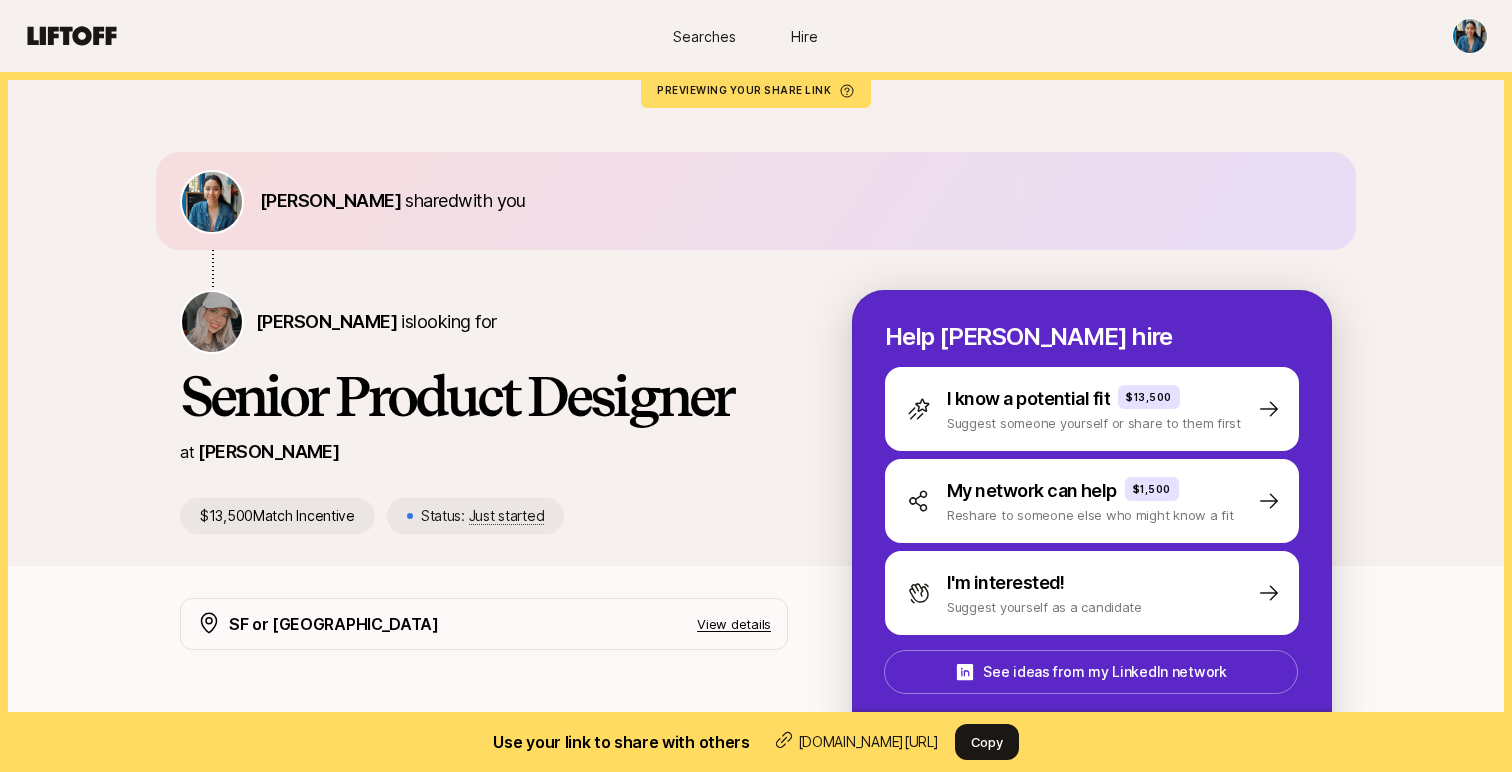 click on "Searches Hire Searches Hire Elena Pearson   shared  with you Anna Skopenko   is  looking for Senior Product Designer at Fay $13,500  Match Incentive   Status:   Just started Help Anna hire I know a potential fit $13,500 Suggest someone yourself or share to them first My network can help $1,500 Reshare to someone else who might know a fit I'm interested! Suggest yourself as a candidate See ideas from my LinkedIn network How do Match Incentives work on Liftoff? SF or NY View details We're looking for an exceptional  Senior Product Designer  to join our team at Fay, a fast-growing startup on a mission to help people eat better and live better. We’re entering an exciting new chapter after a $50m Series B, and growing our design team.
The ideal candidate
Has 4+ years of experience designing consumer-facing products, and a portfolio that showcases an ability to solve complex problems with beautiful, intuitive interfaces
Power-ups we admire Full job description Help Anna hire Copy" at bounding box center [756, 386] 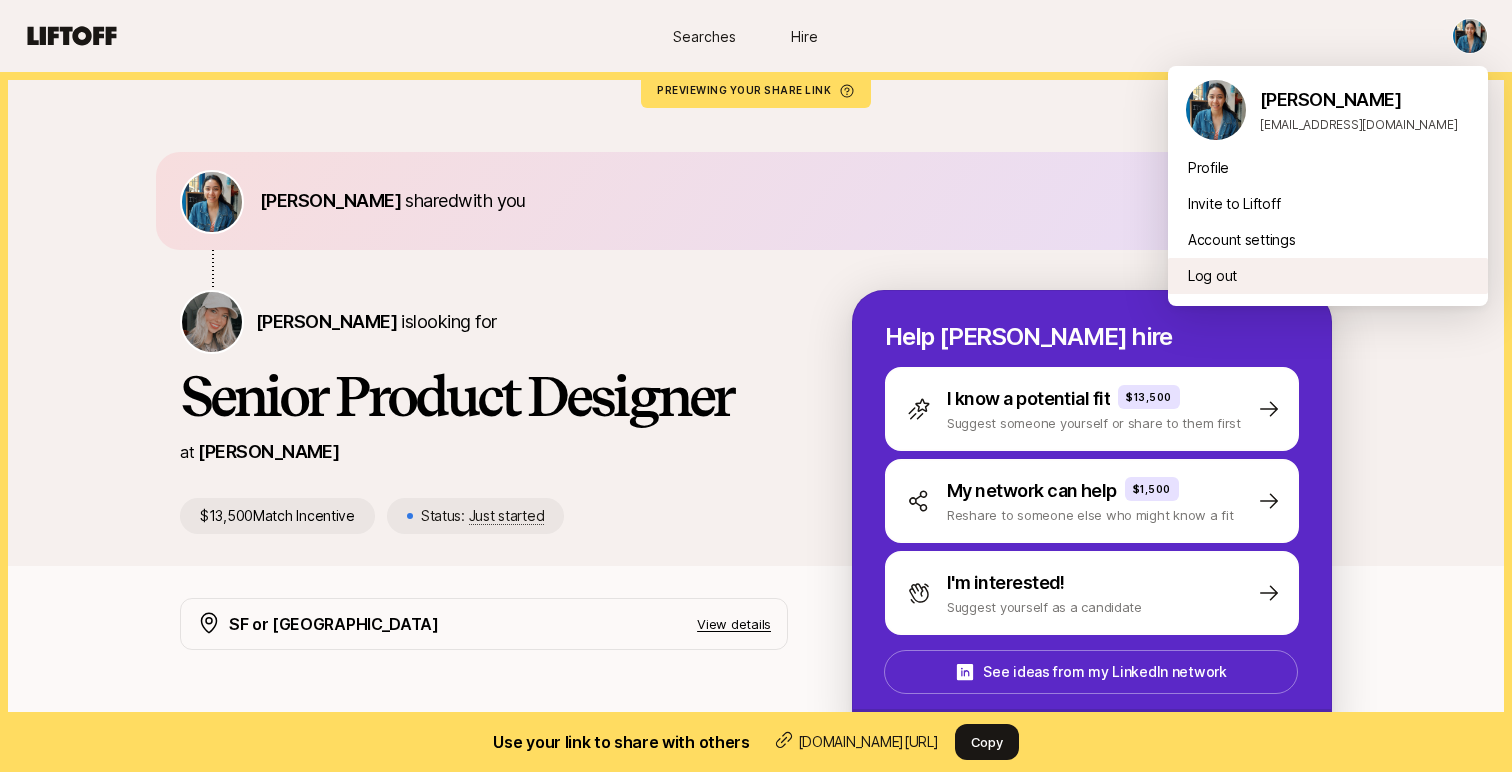 click on "Log out" at bounding box center (1328, 276) 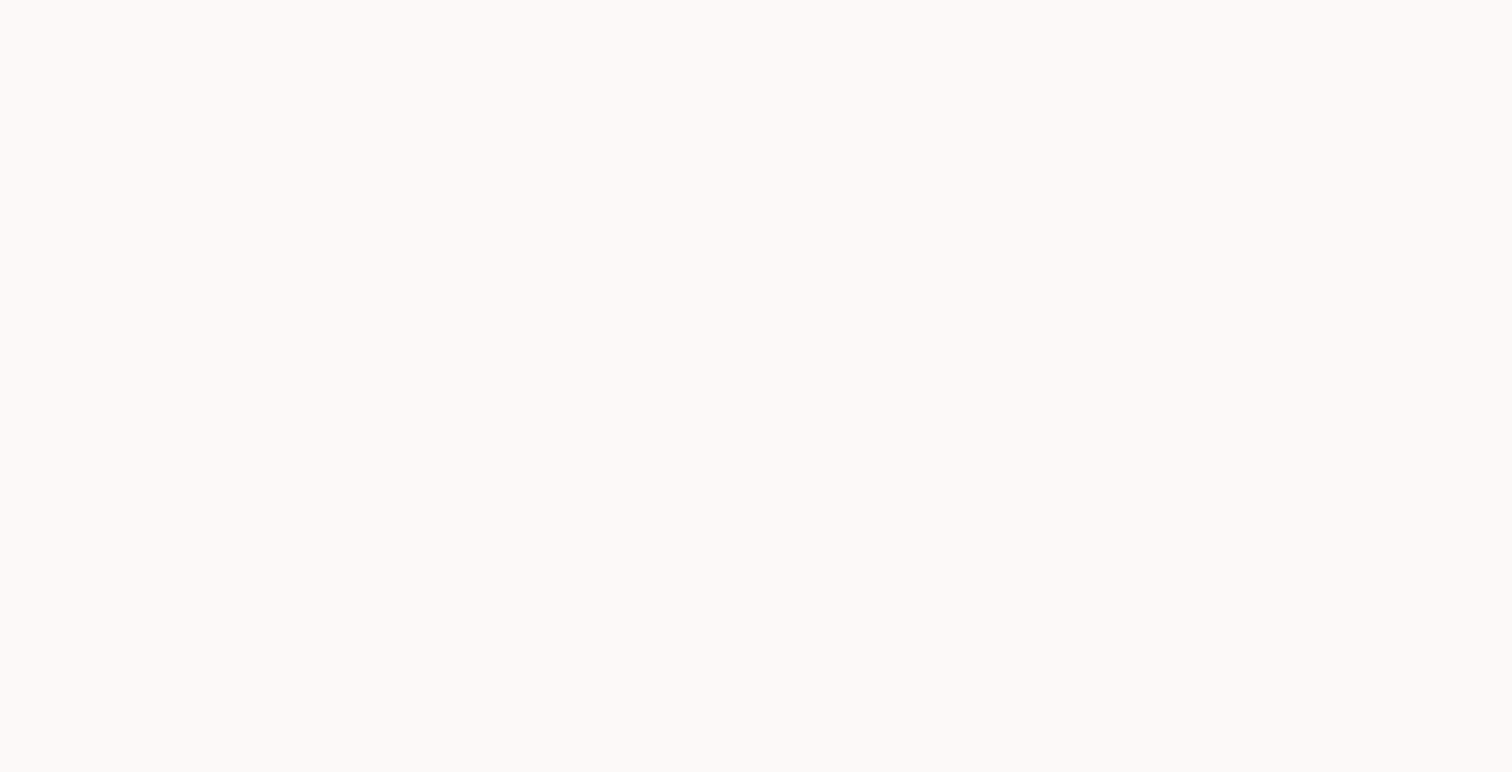 scroll, scrollTop: 0, scrollLeft: 0, axis: both 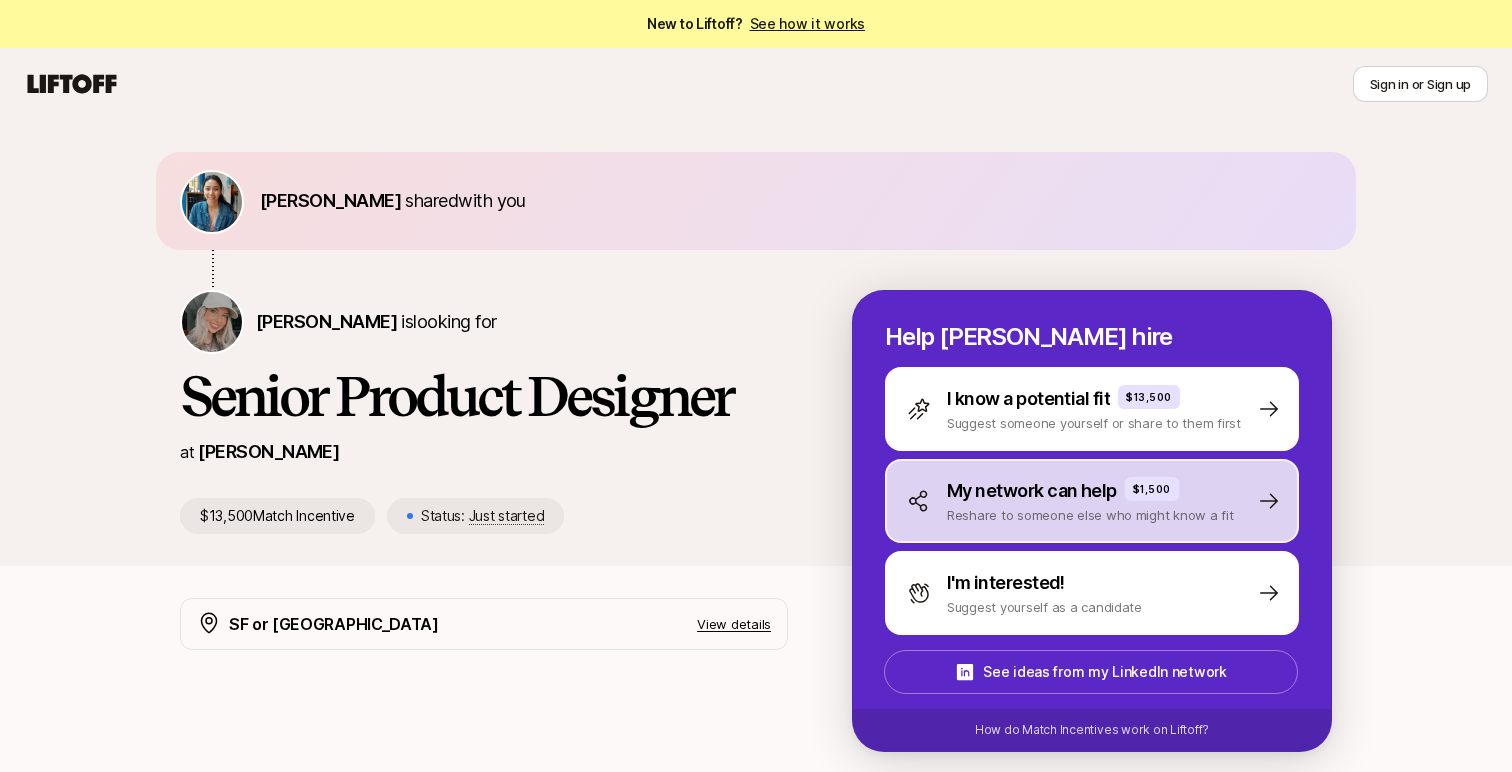 click on "My network can help $1,500 Reshare to someone else who might know a fit" at bounding box center (1092, 501) 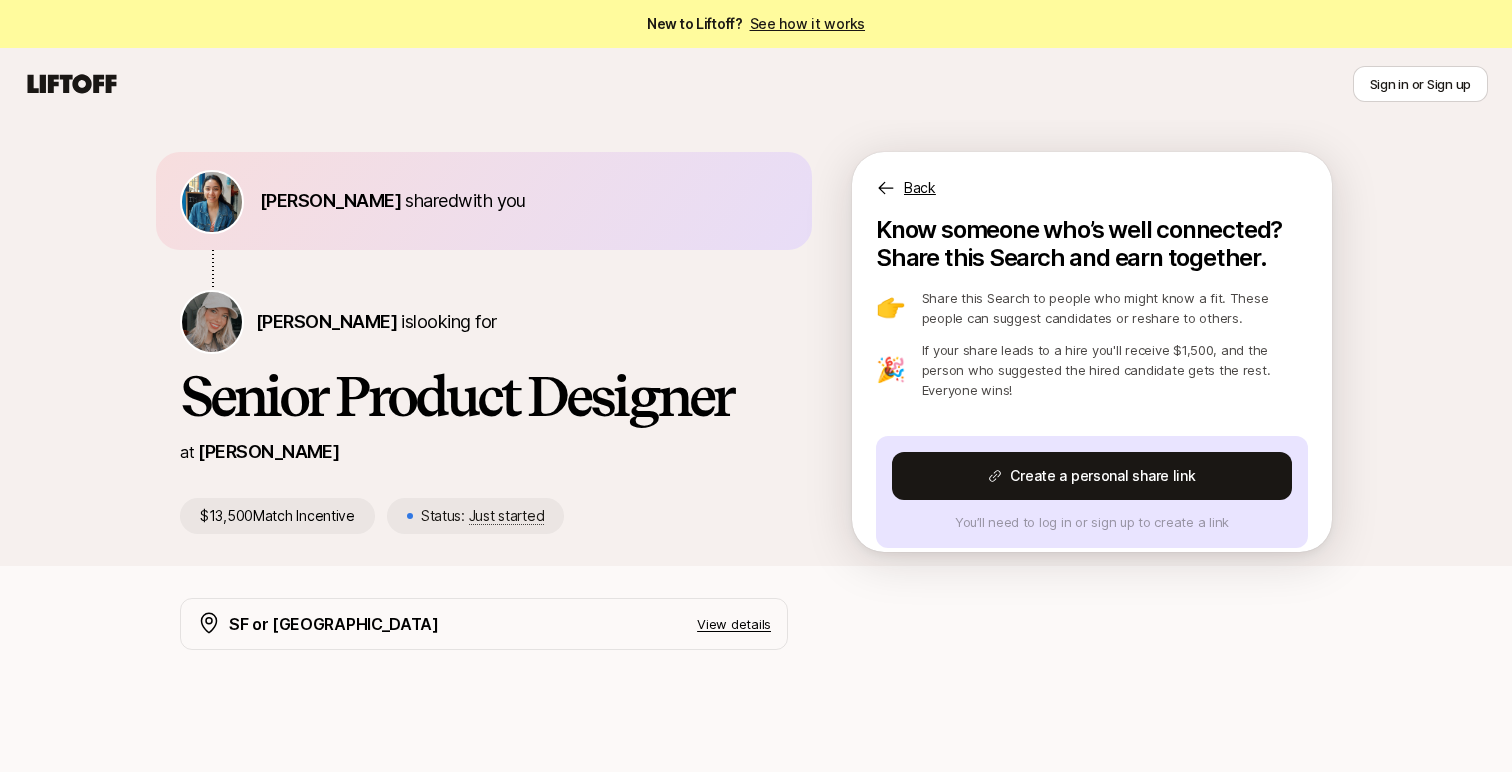 click on "Back" at bounding box center (1092, 176) 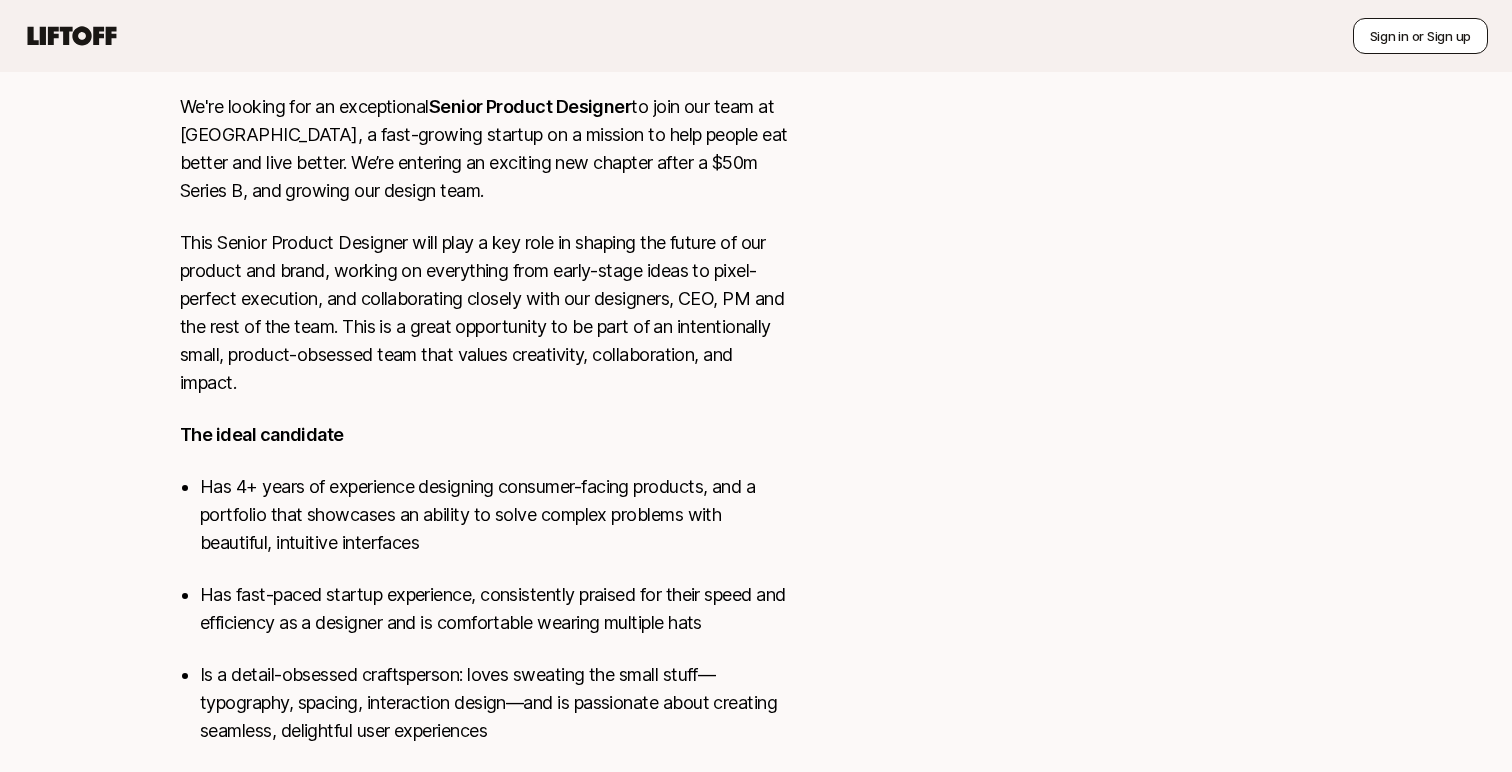 scroll, scrollTop: 1288, scrollLeft: 0, axis: vertical 